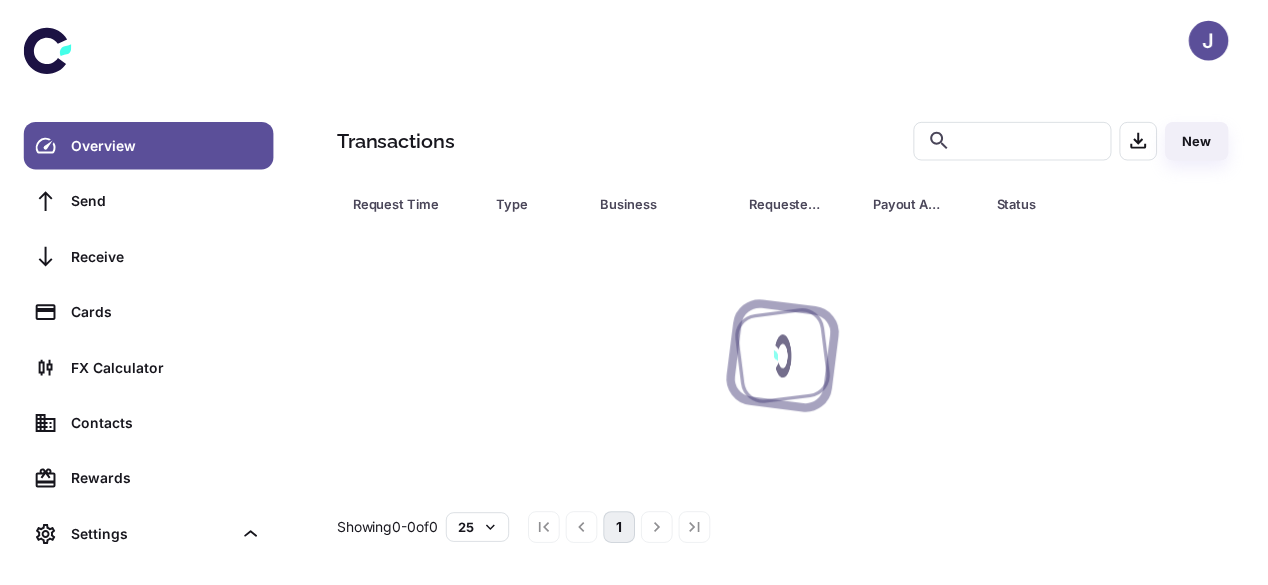 scroll, scrollTop: 0, scrollLeft: 0, axis: both 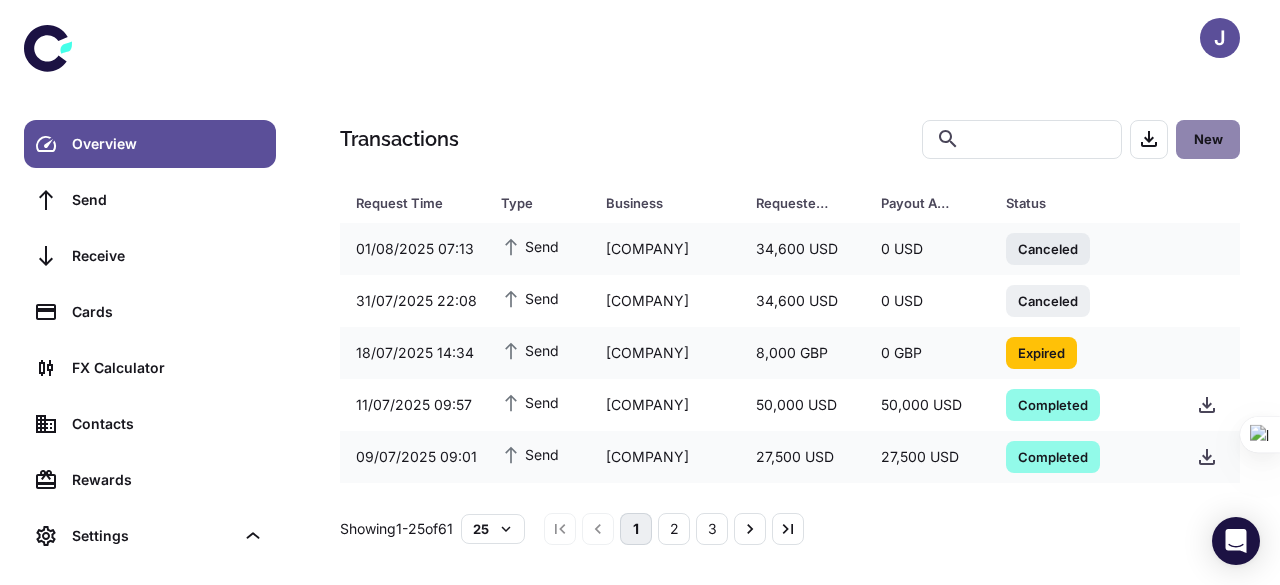 click on "New" at bounding box center [1208, 139] 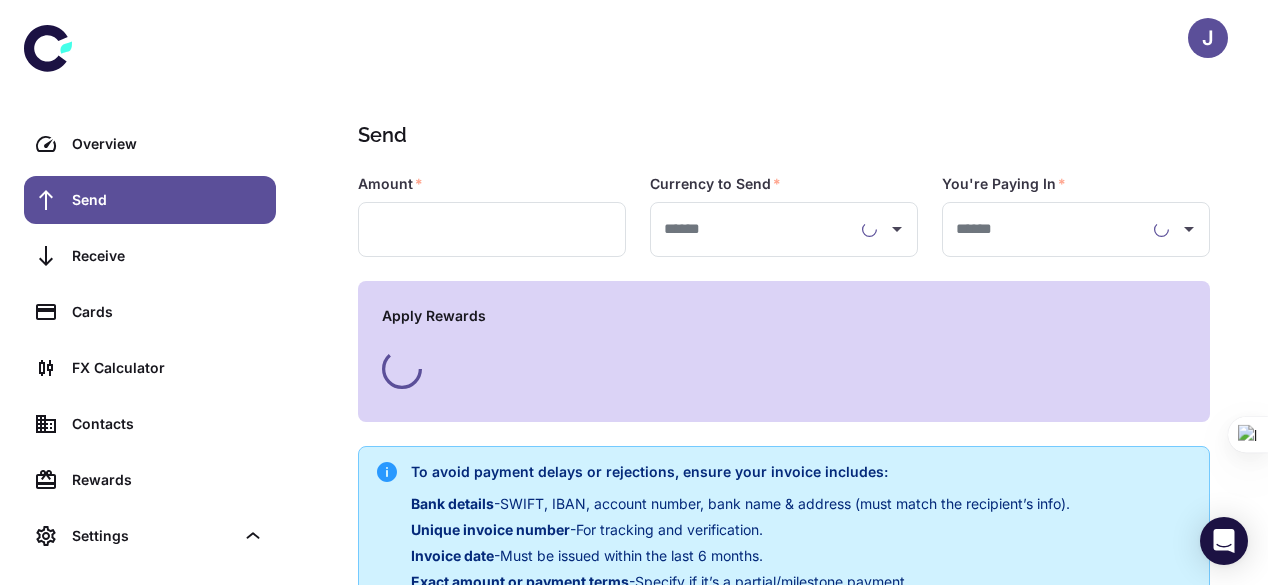 type on "**********" 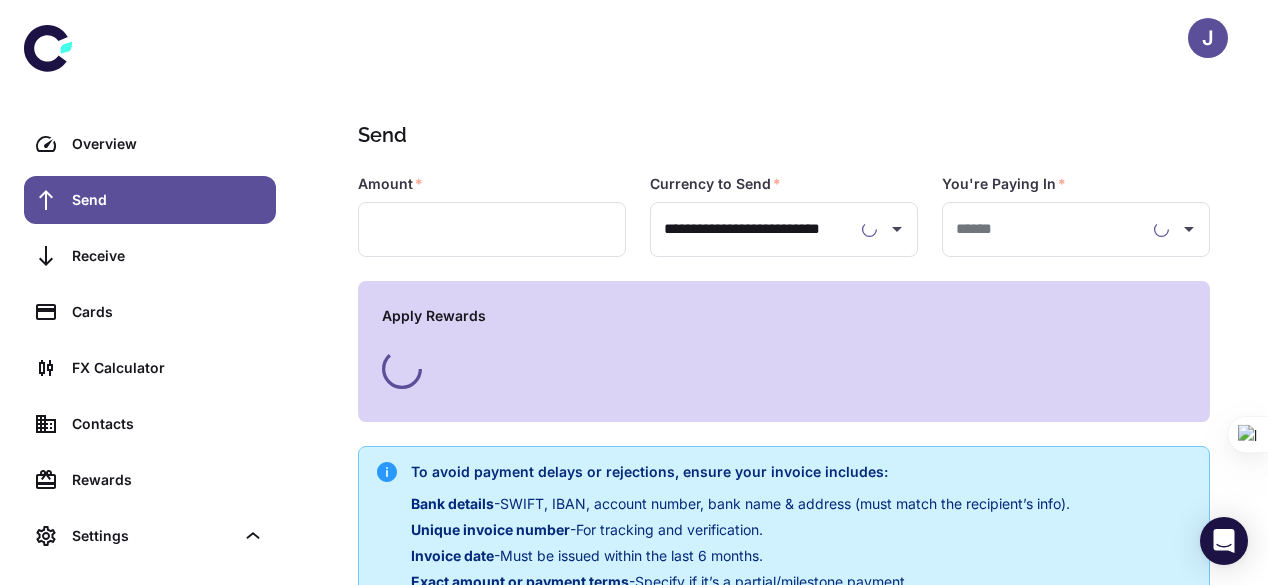 type on "**********" 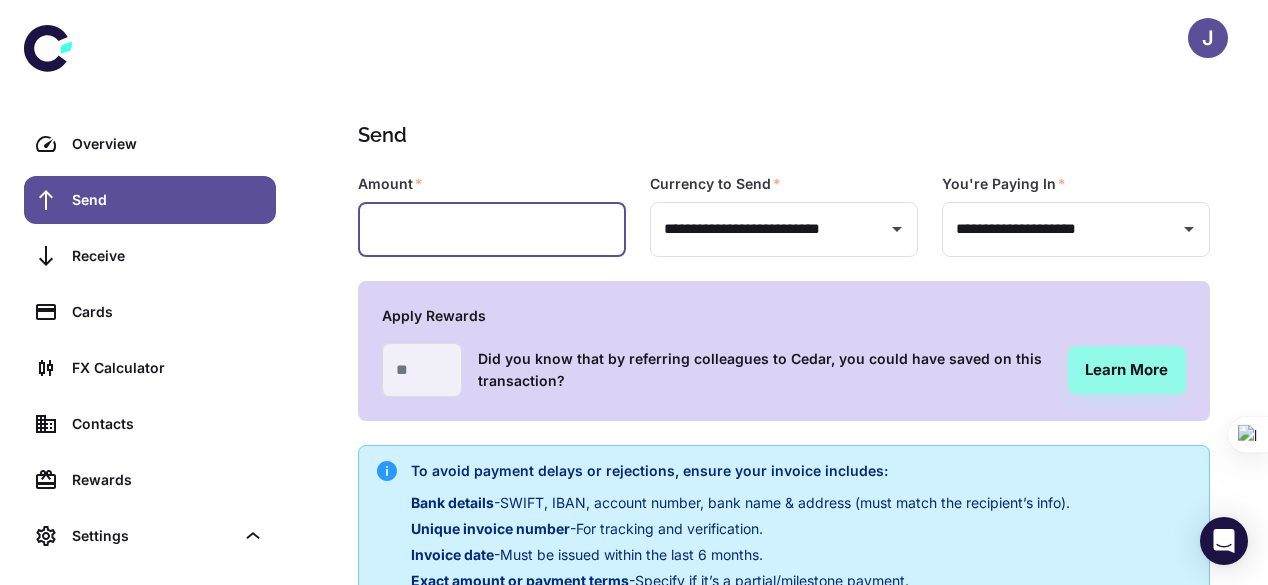 click at bounding box center (492, 229) 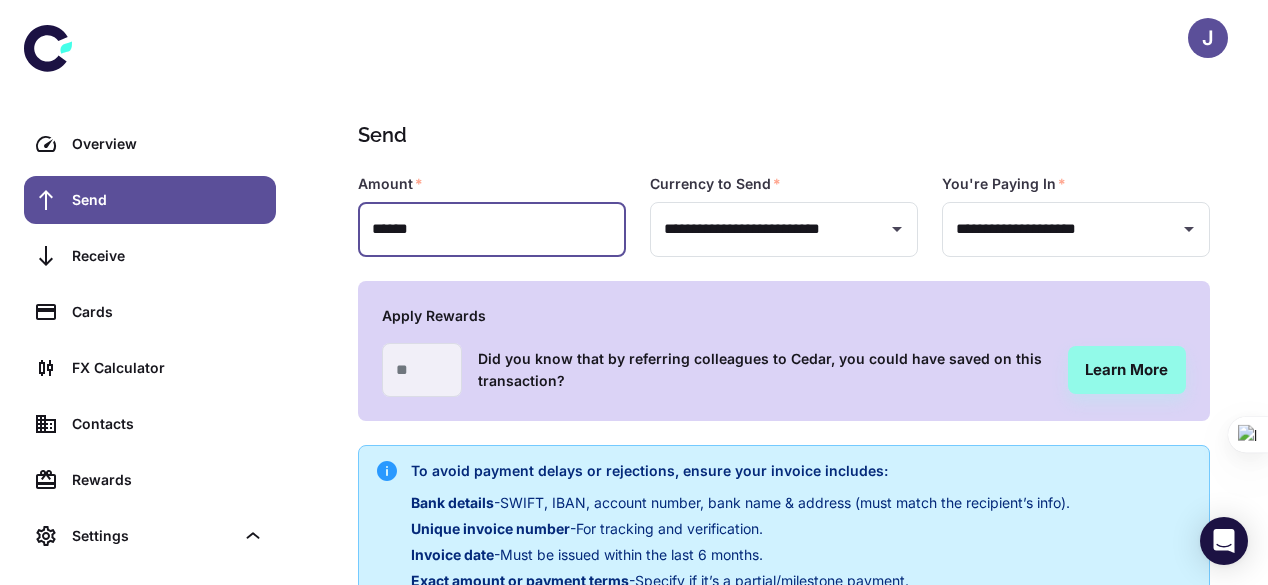 type on "******" 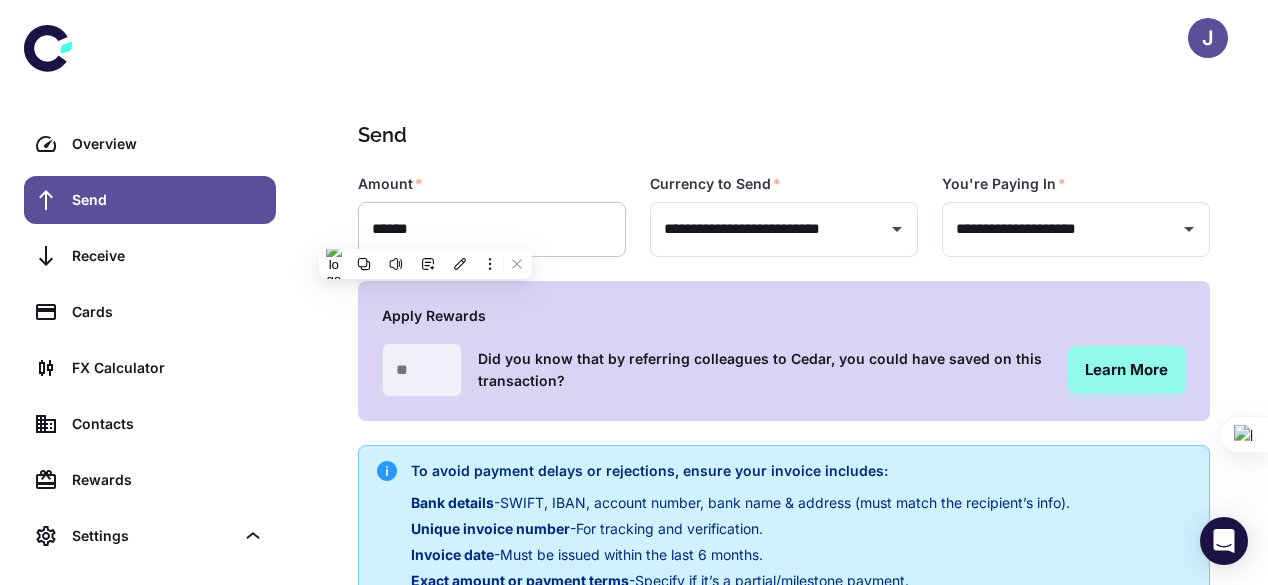 scroll, scrollTop: 421, scrollLeft: 0, axis: vertical 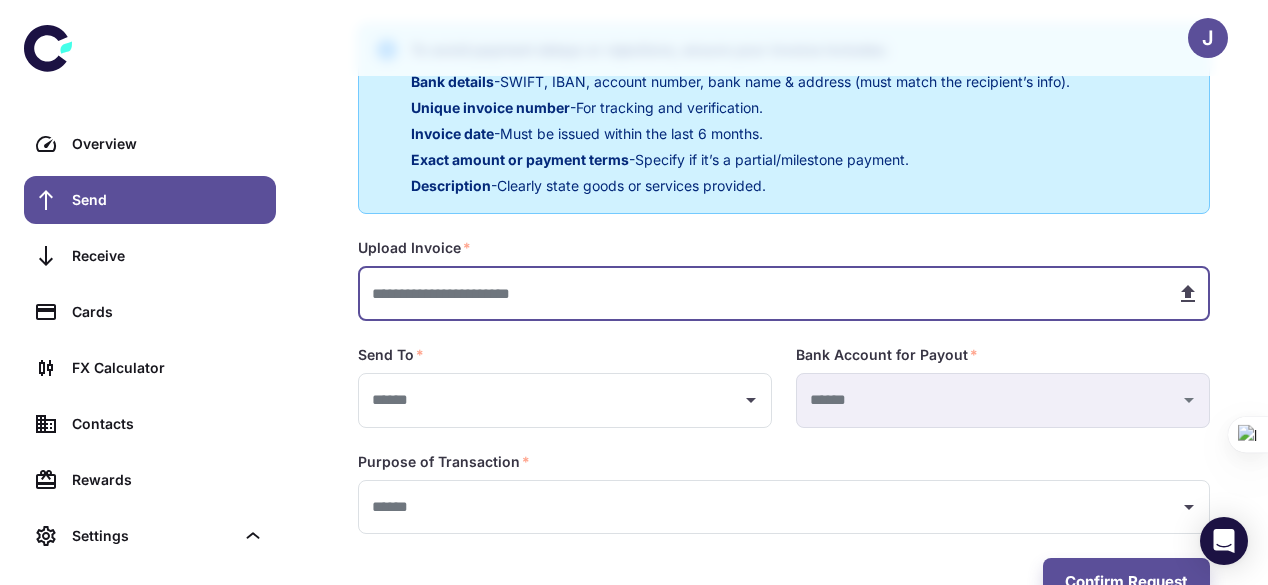 click at bounding box center [759, 293] 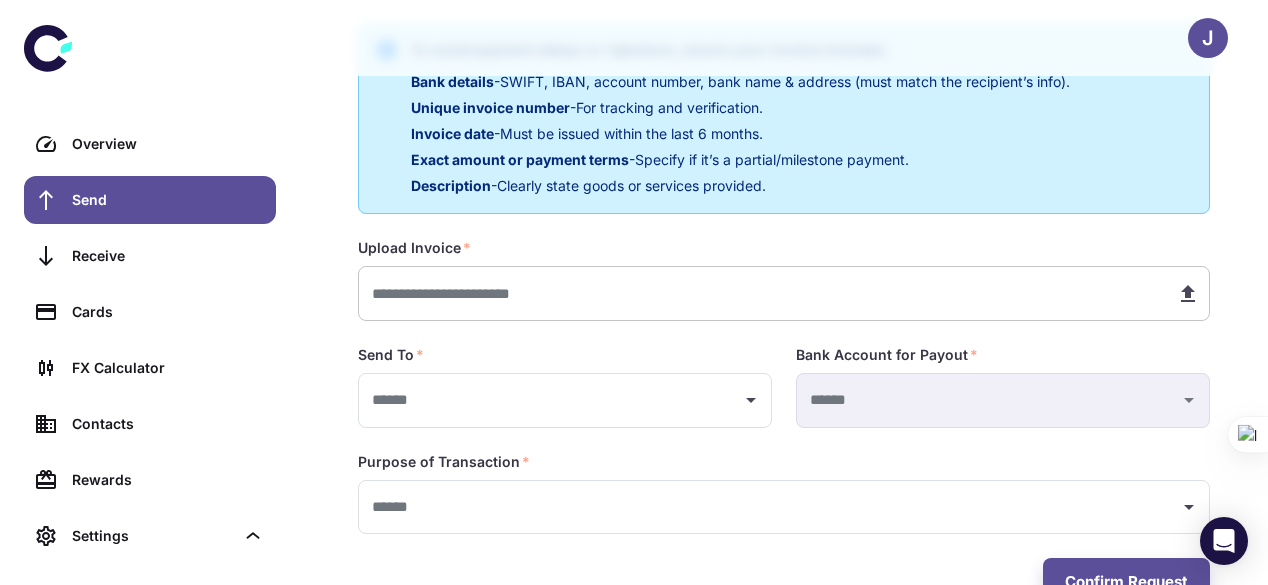 type on "**********" 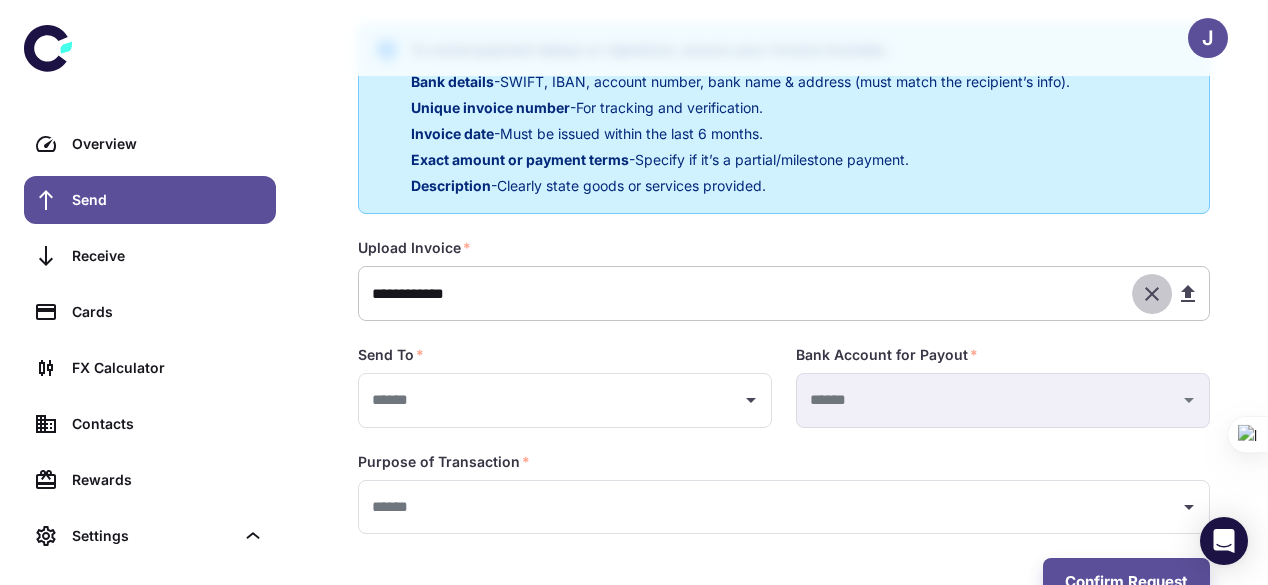 type 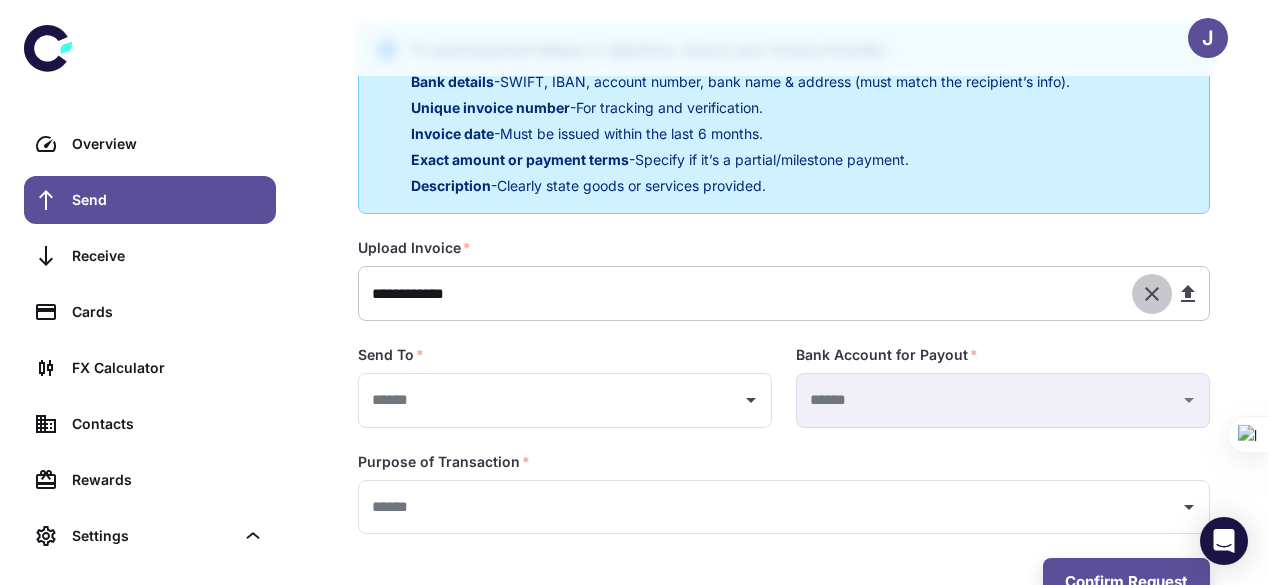 type 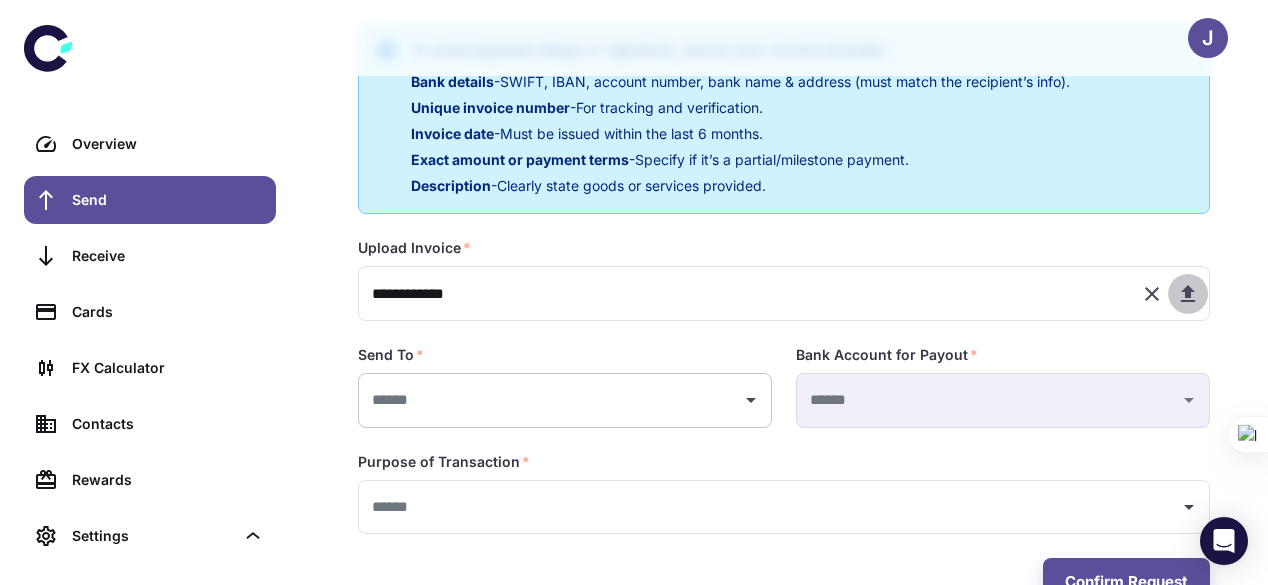 click on "​" at bounding box center [565, 400] 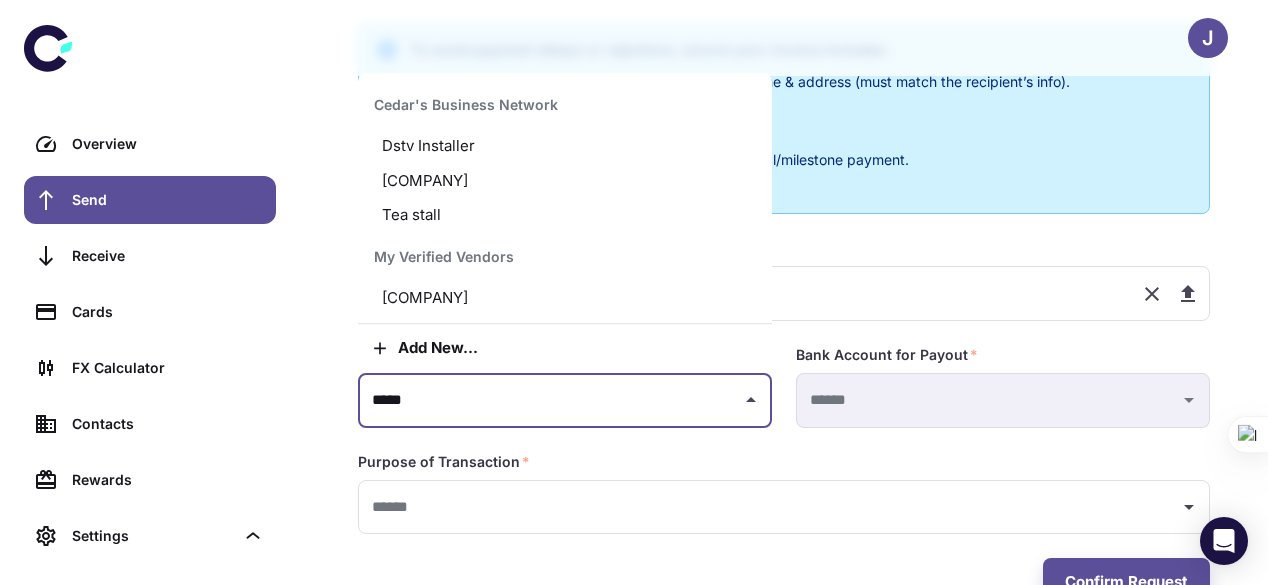 click on "[COMPANY]" at bounding box center [565, 298] 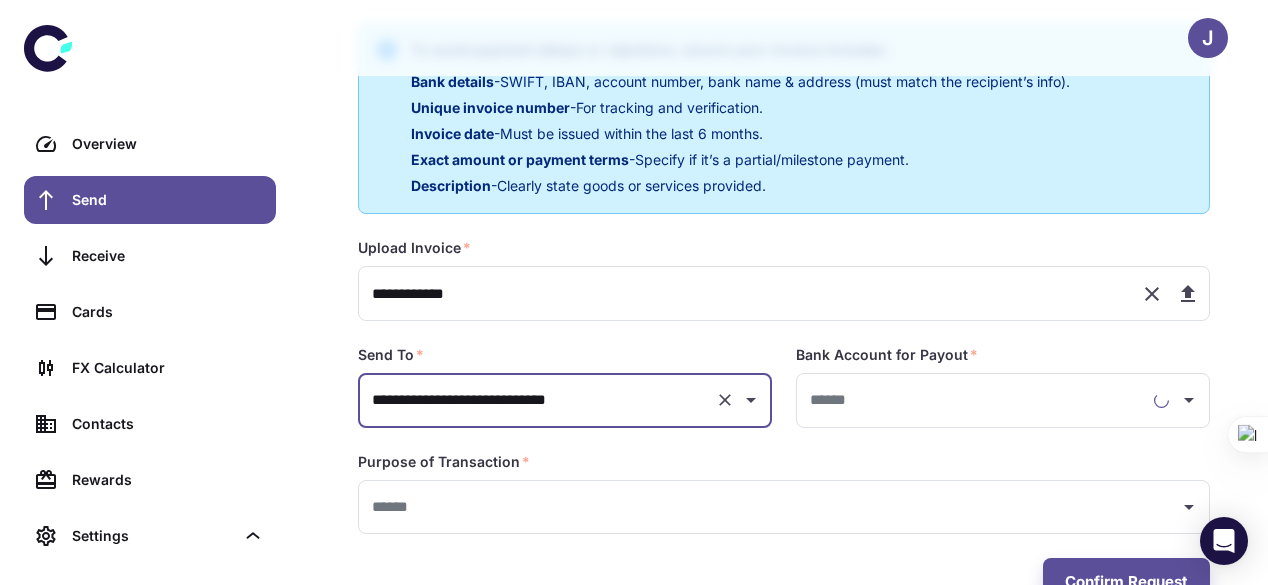 type on "**********" 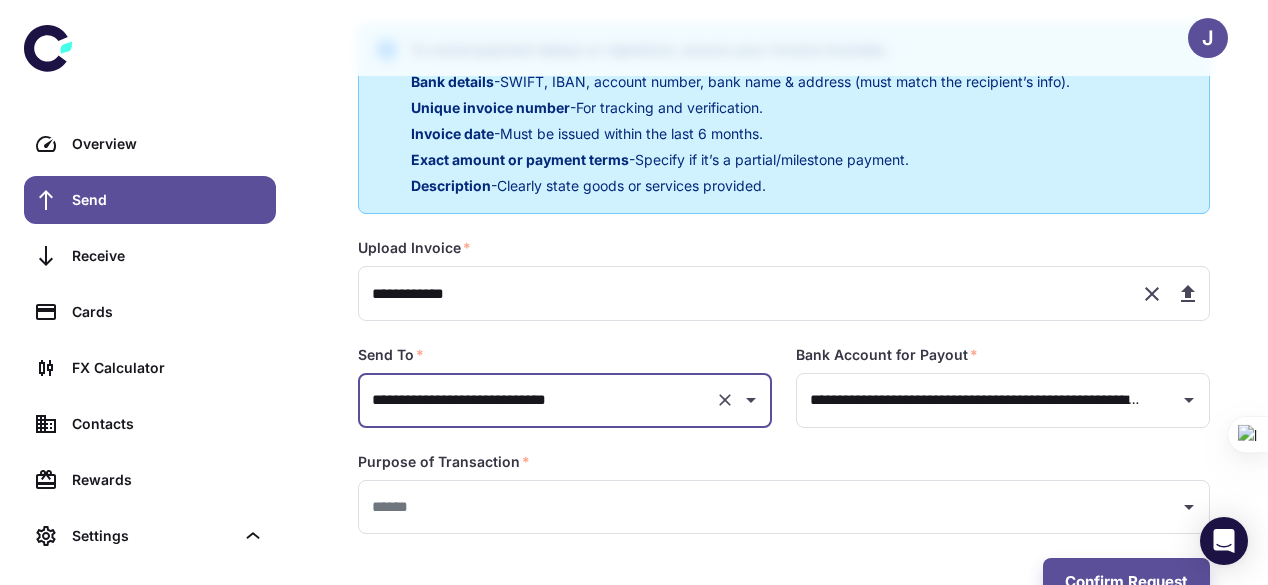 type on "**********" 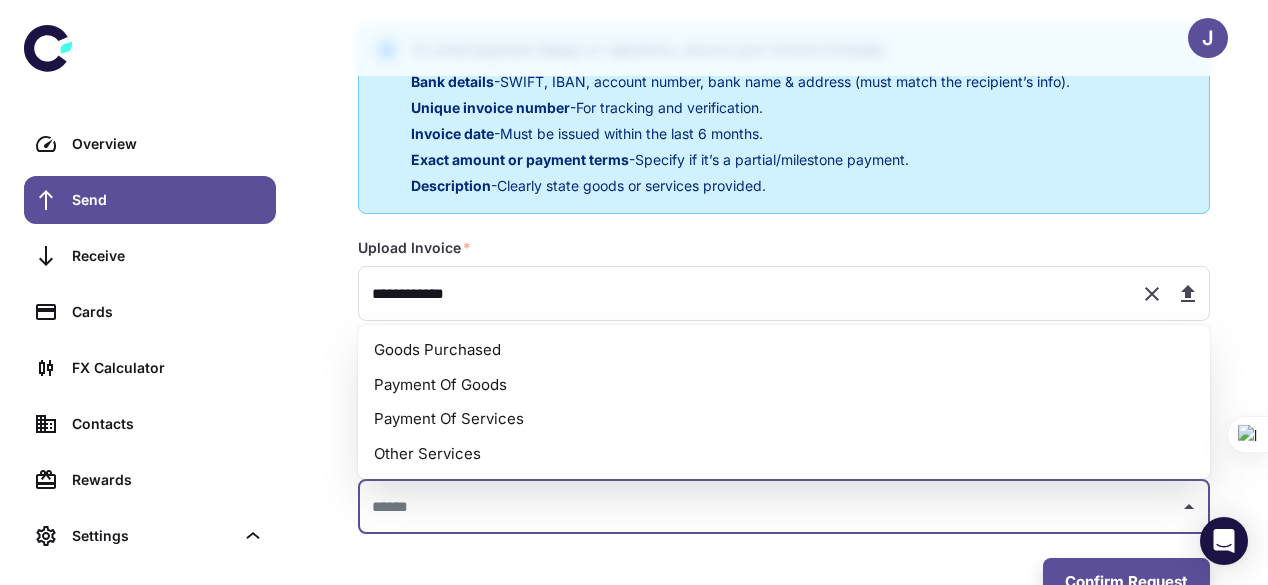 click on "Payment Of Goods" at bounding box center [784, 385] 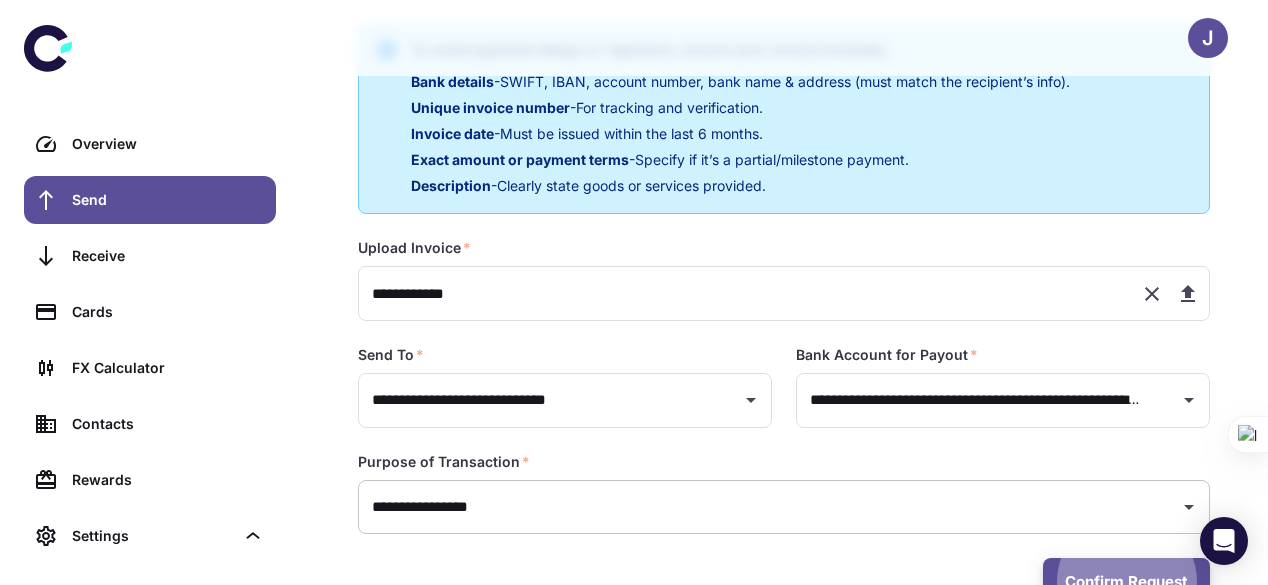 scroll, scrollTop: 441, scrollLeft: 0, axis: vertical 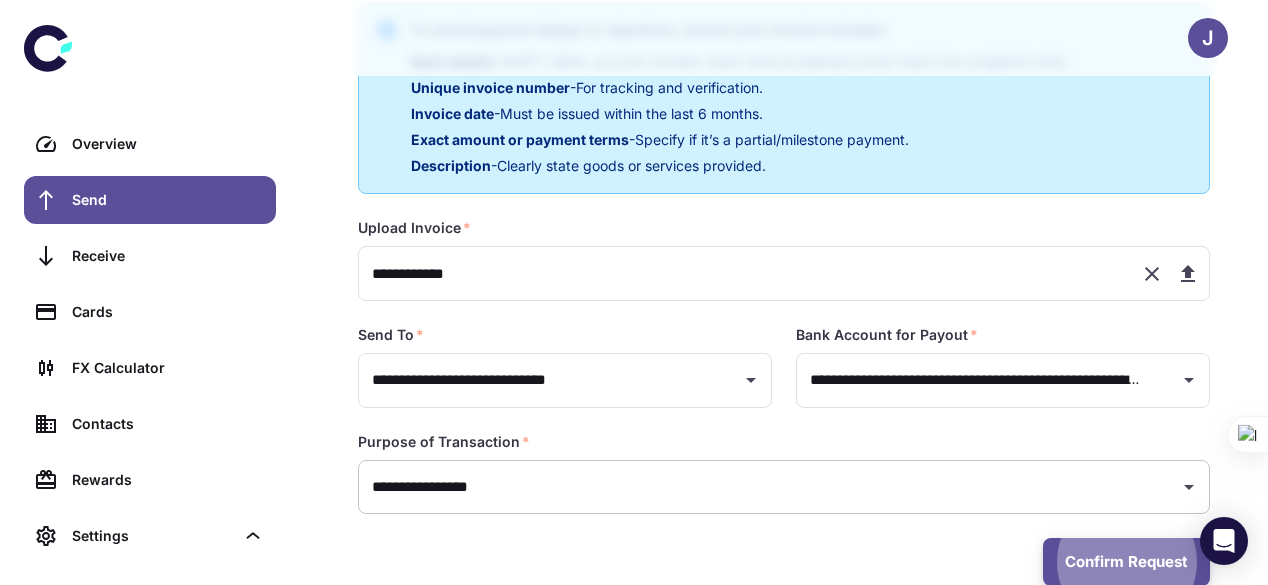 type 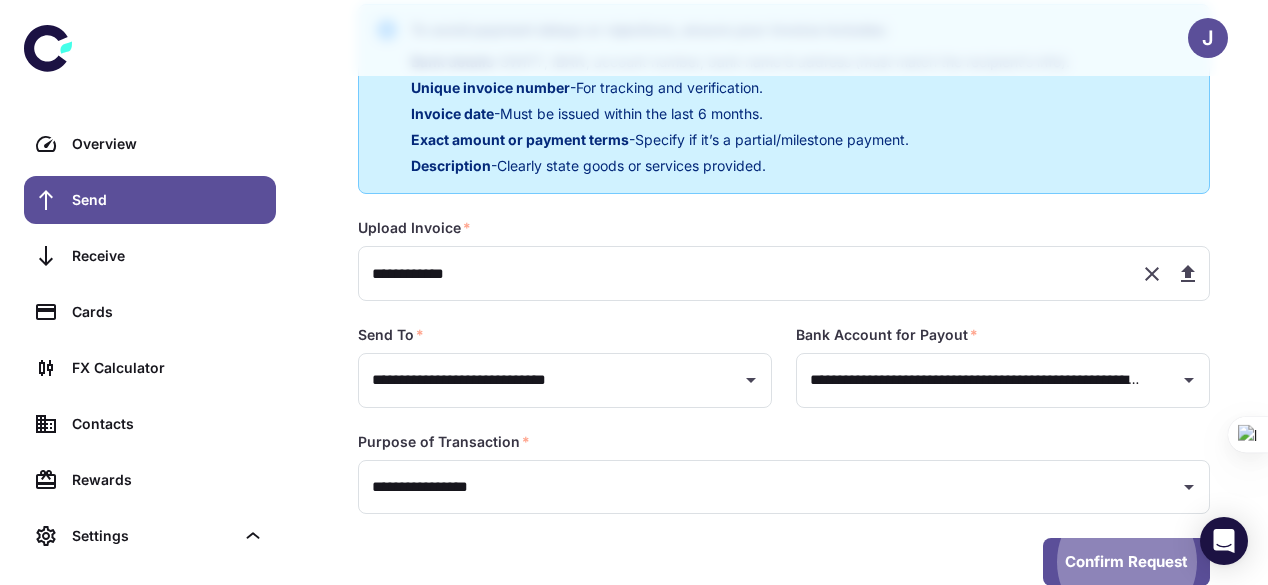 click on "Confirm Request" at bounding box center [1126, 562] 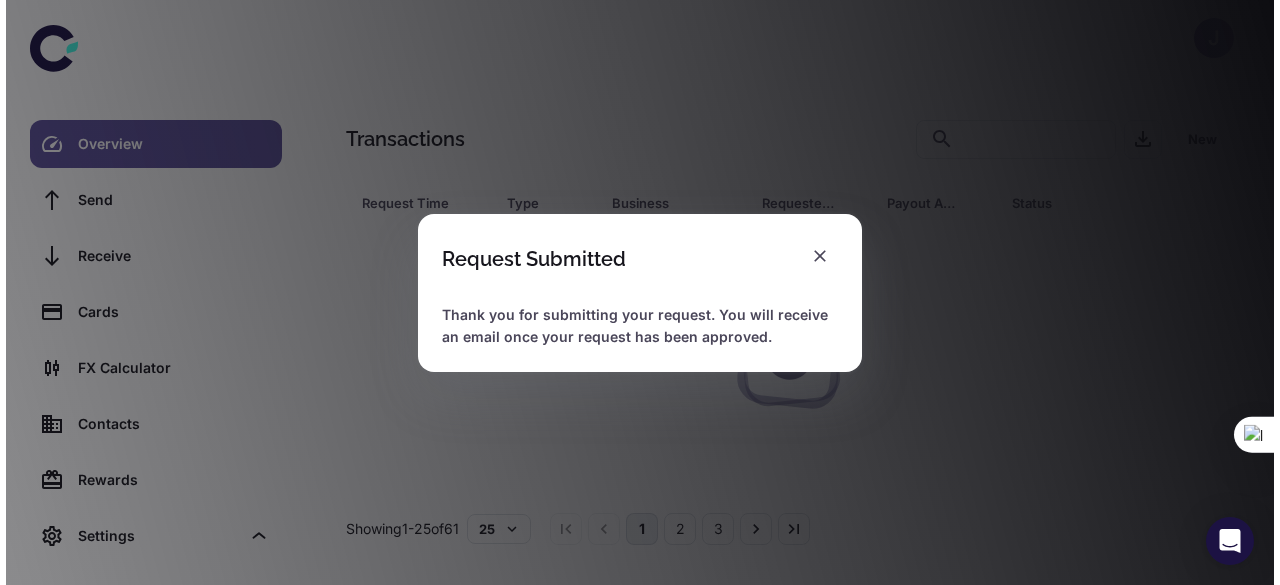 scroll, scrollTop: 0, scrollLeft: 0, axis: both 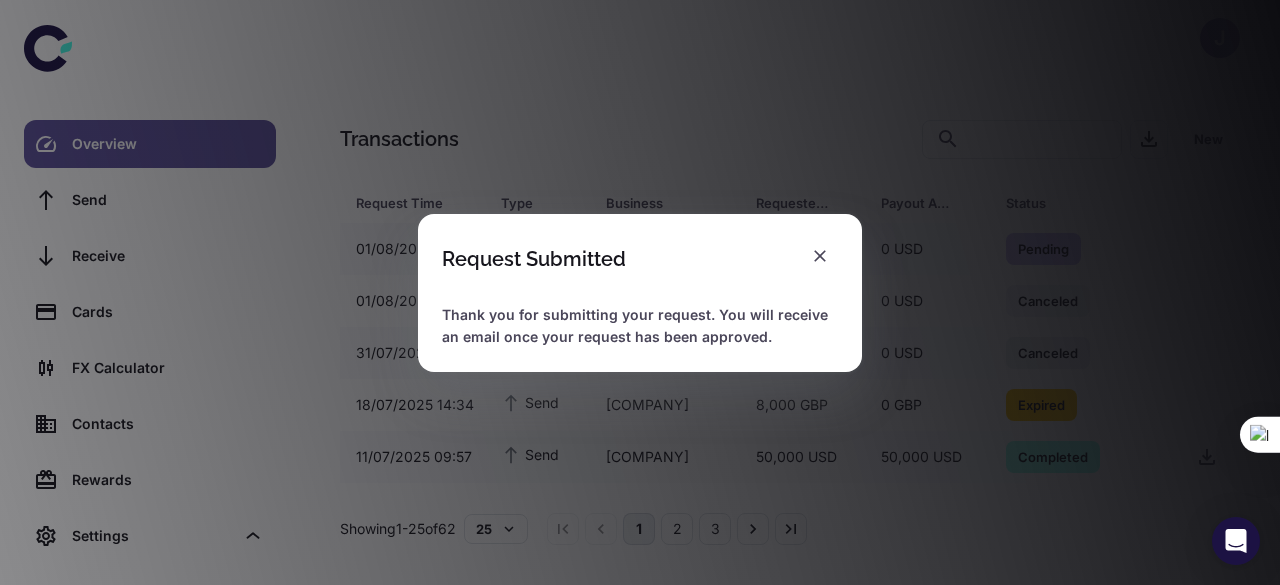 click at bounding box center [820, 256] 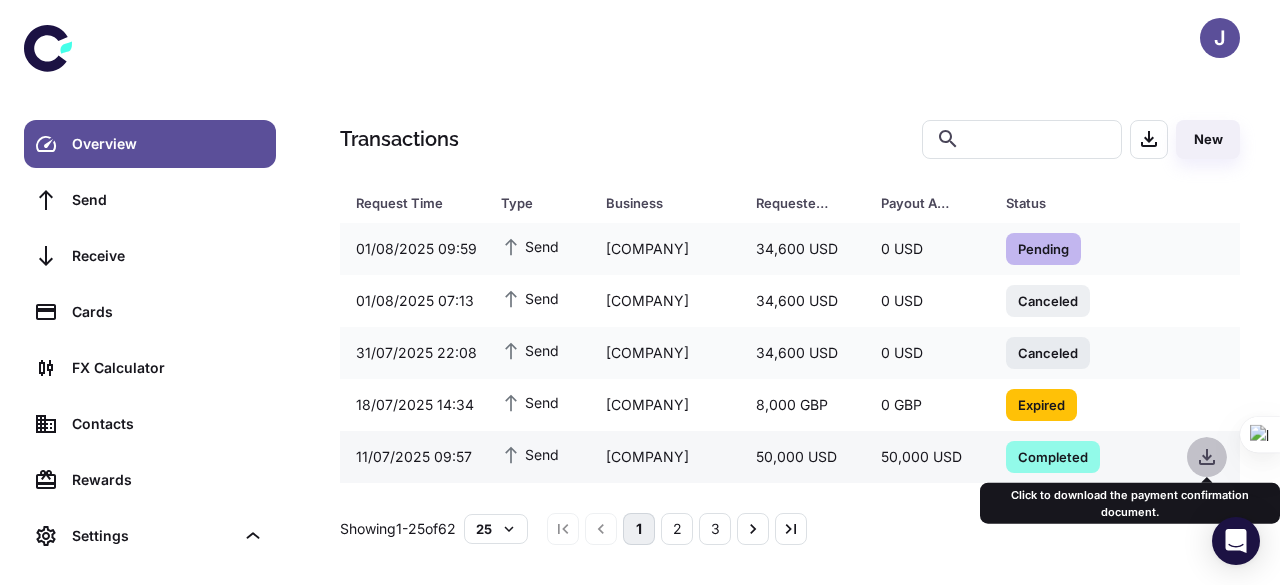 click 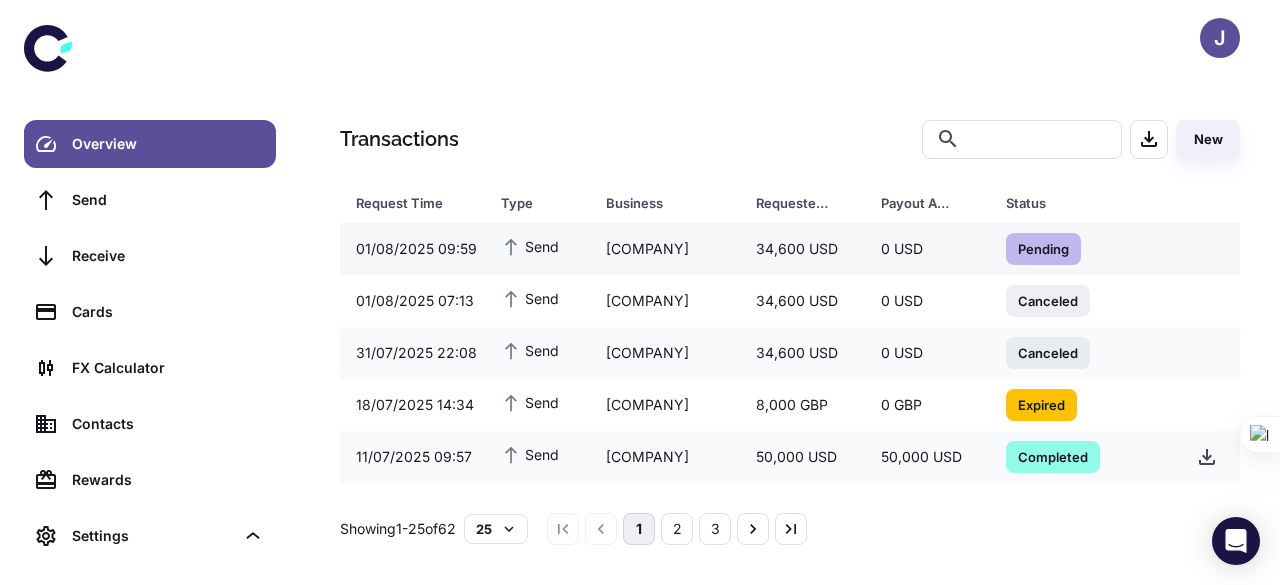 click on "34,600 USD" at bounding box center (802, 249) 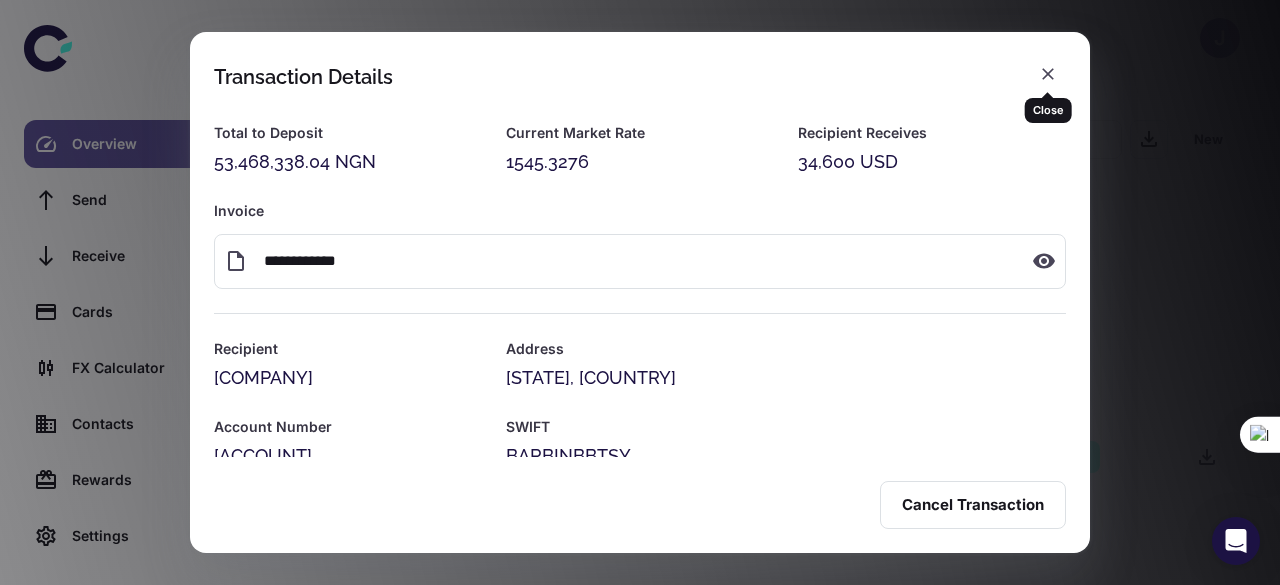 click 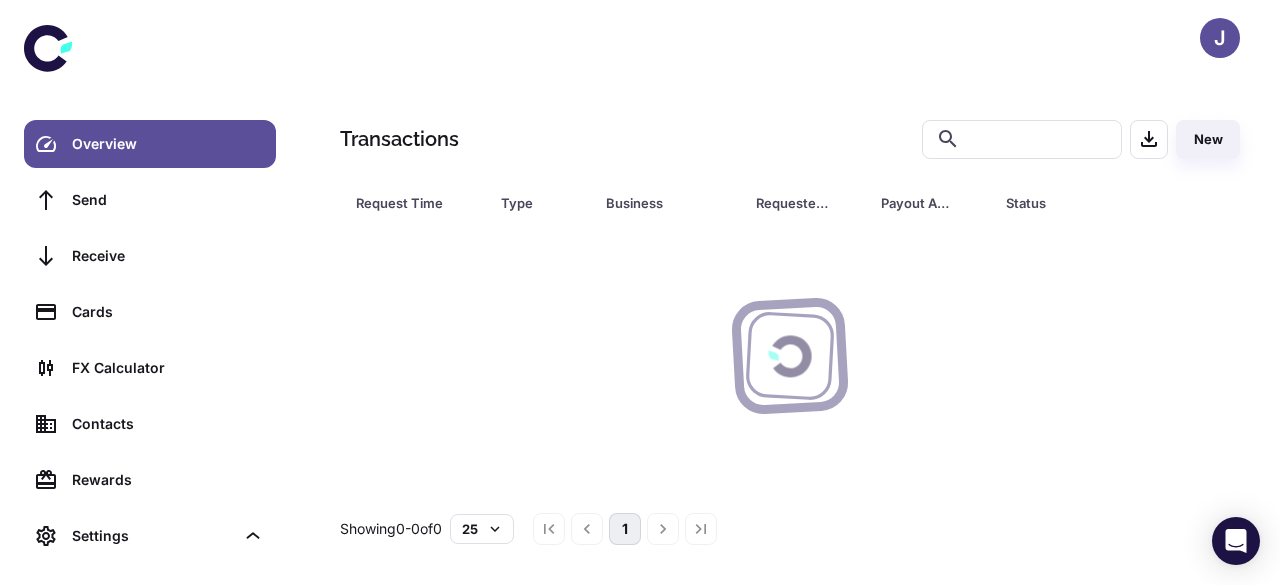 scroll, scrollTop: 0, scrollLeft: 0, axis: both 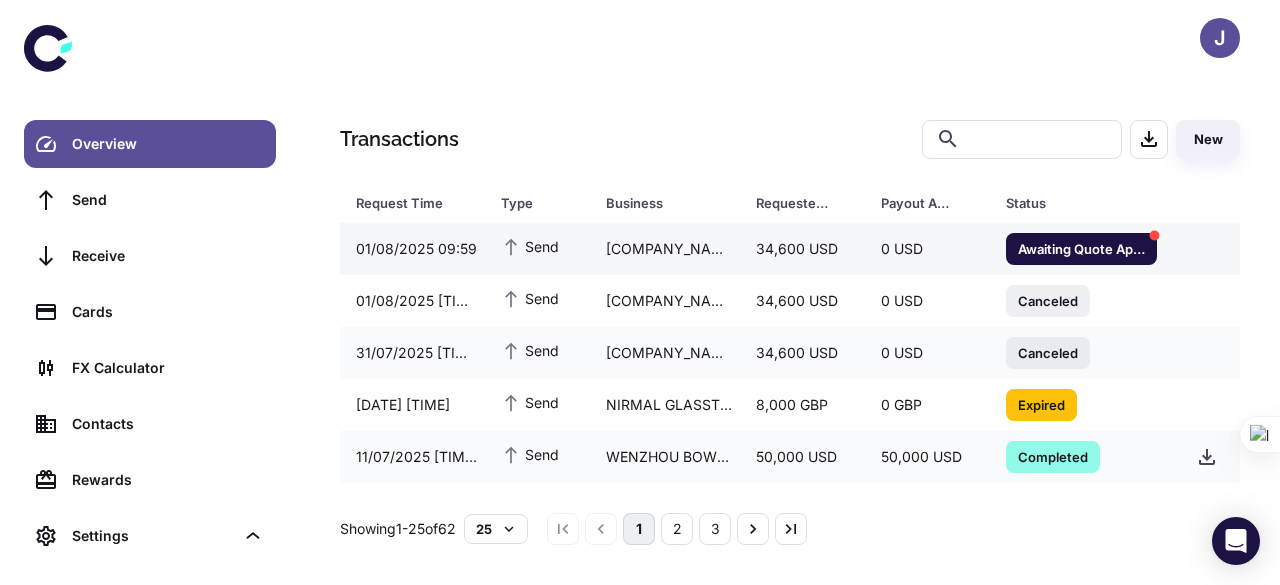 click on "Awaiting Quote Approval" at bounding box center [1081, 248] 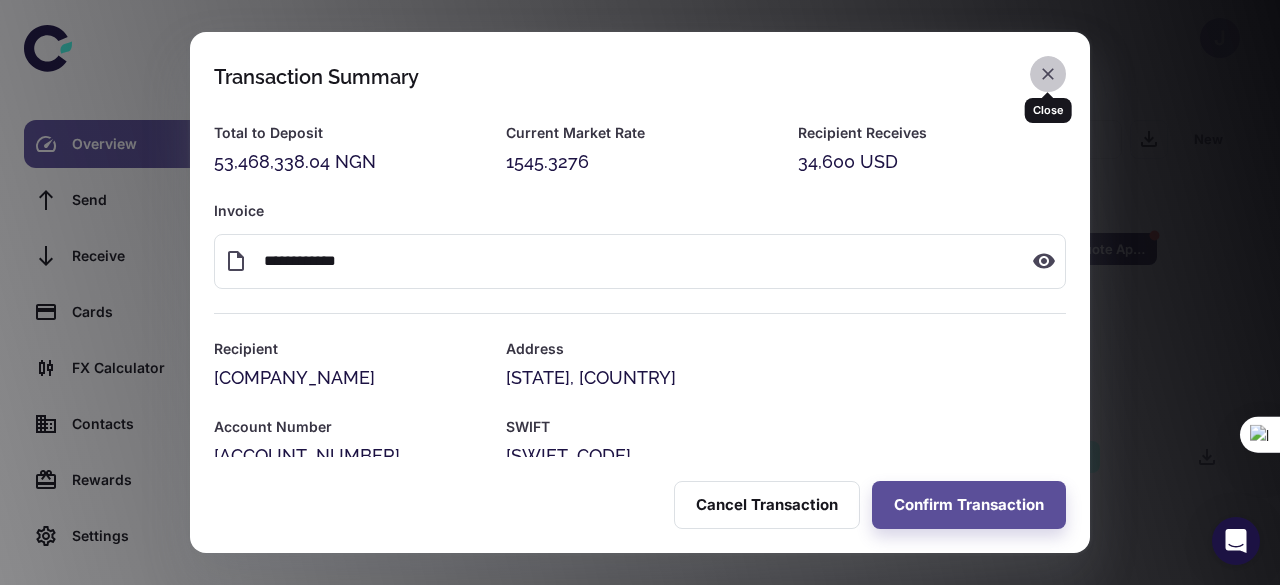 click 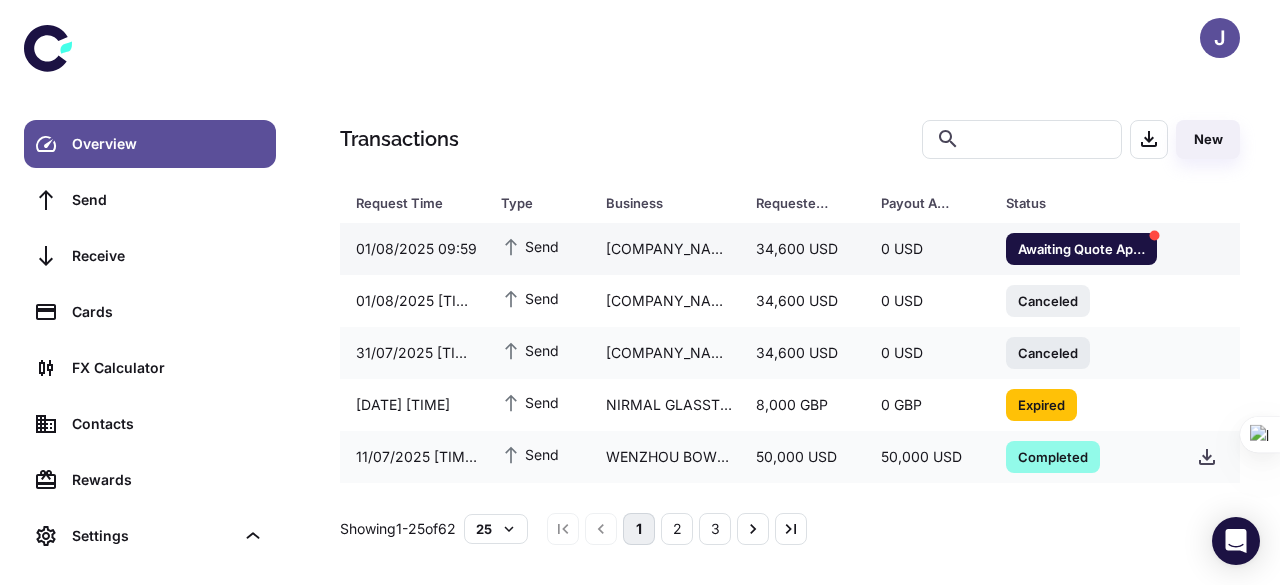 click on "Awaiting Quote Approval" at bounding box center [1081, 248] 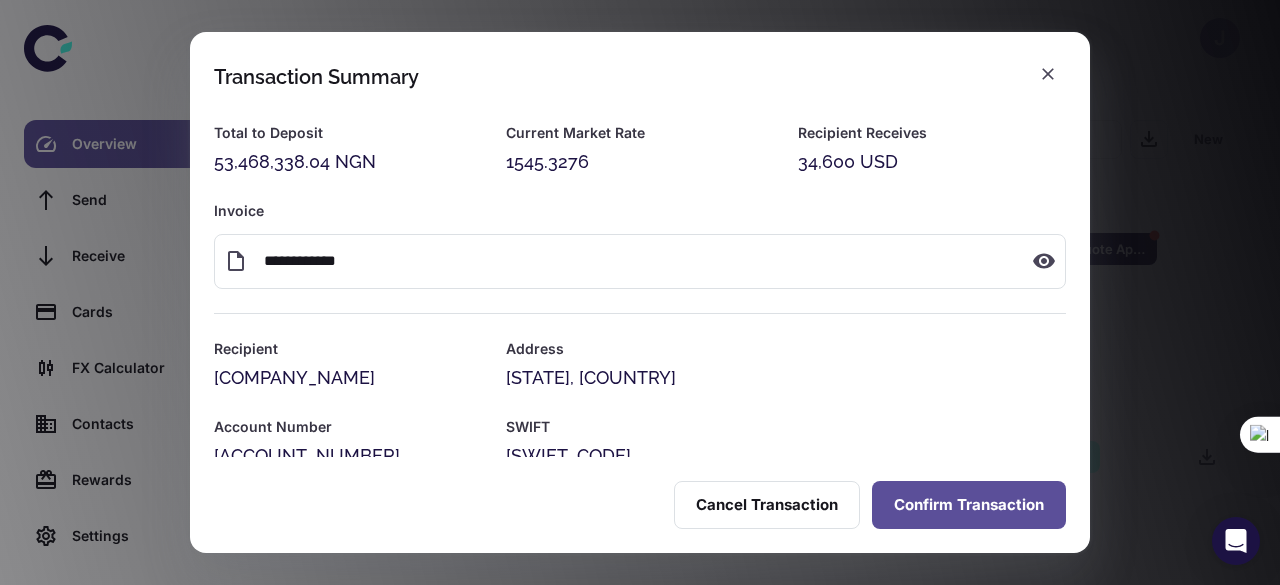 click on "Confirm Transaction" at bounding box center (969, 505) 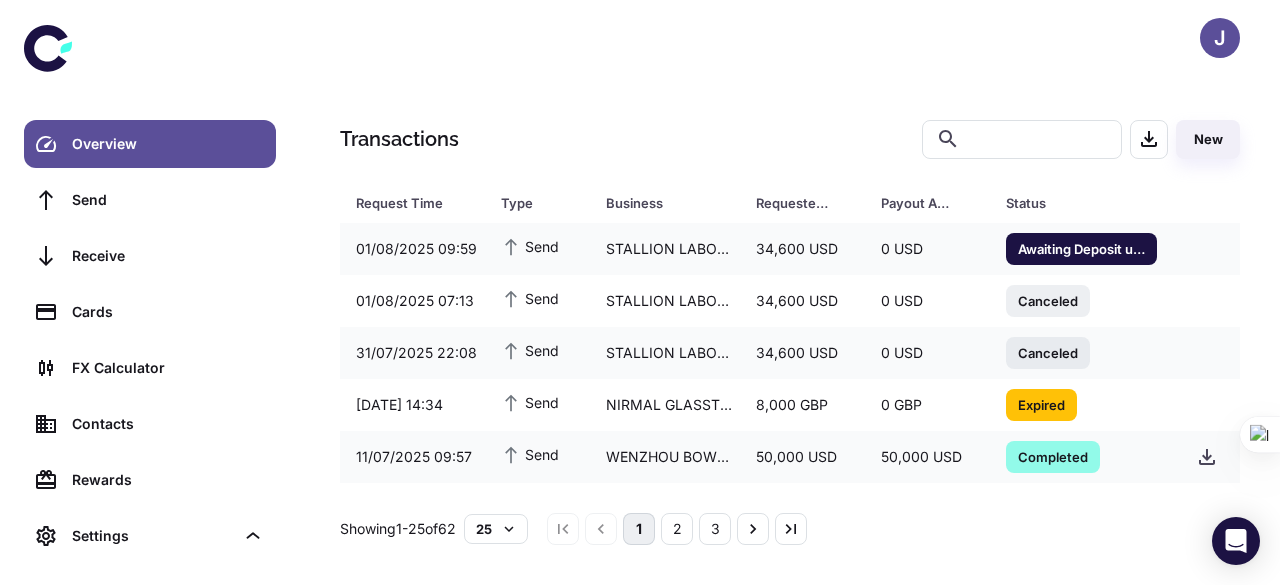scroll, scrollTop: 0, scrollLeft: 0, axis: both 